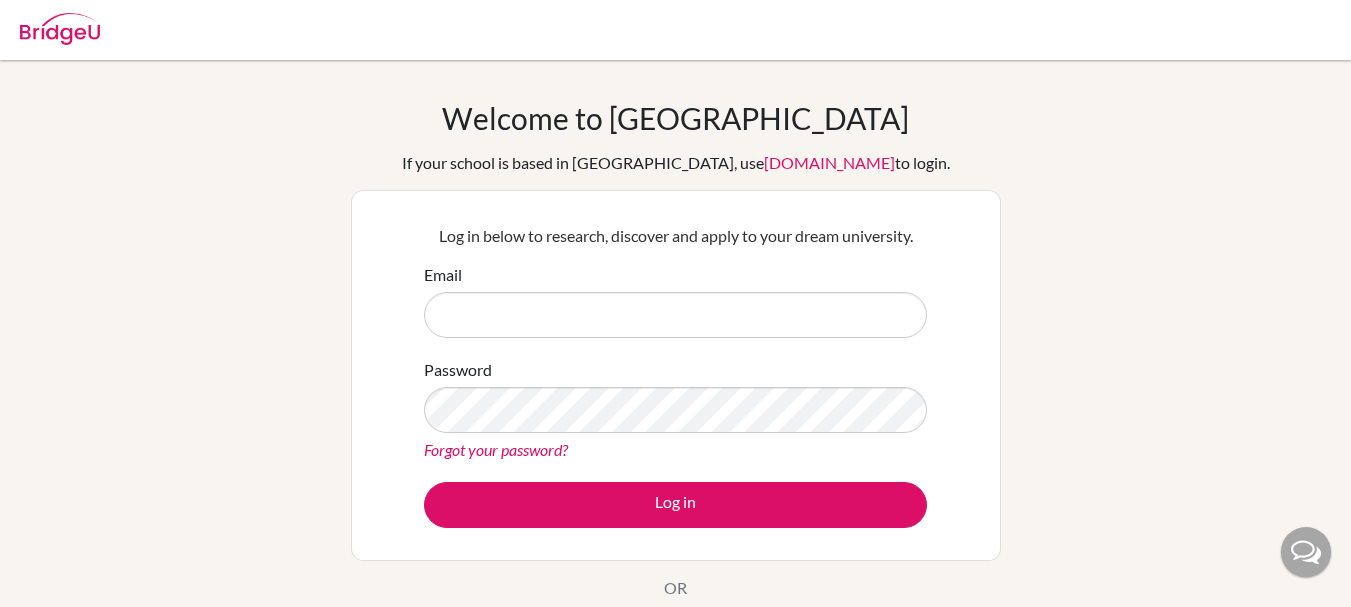 scroll, scrollTop: 0, scrollLeft: 0, axis: both 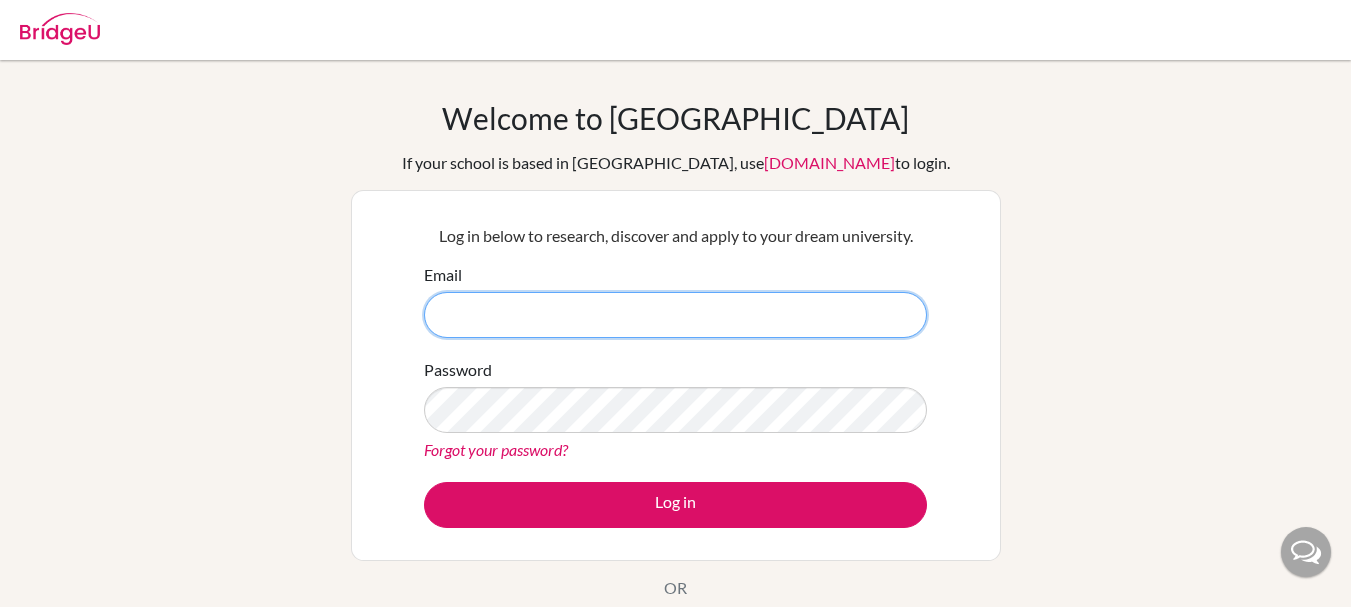 click on "Email" at bounding box center [675, 315] 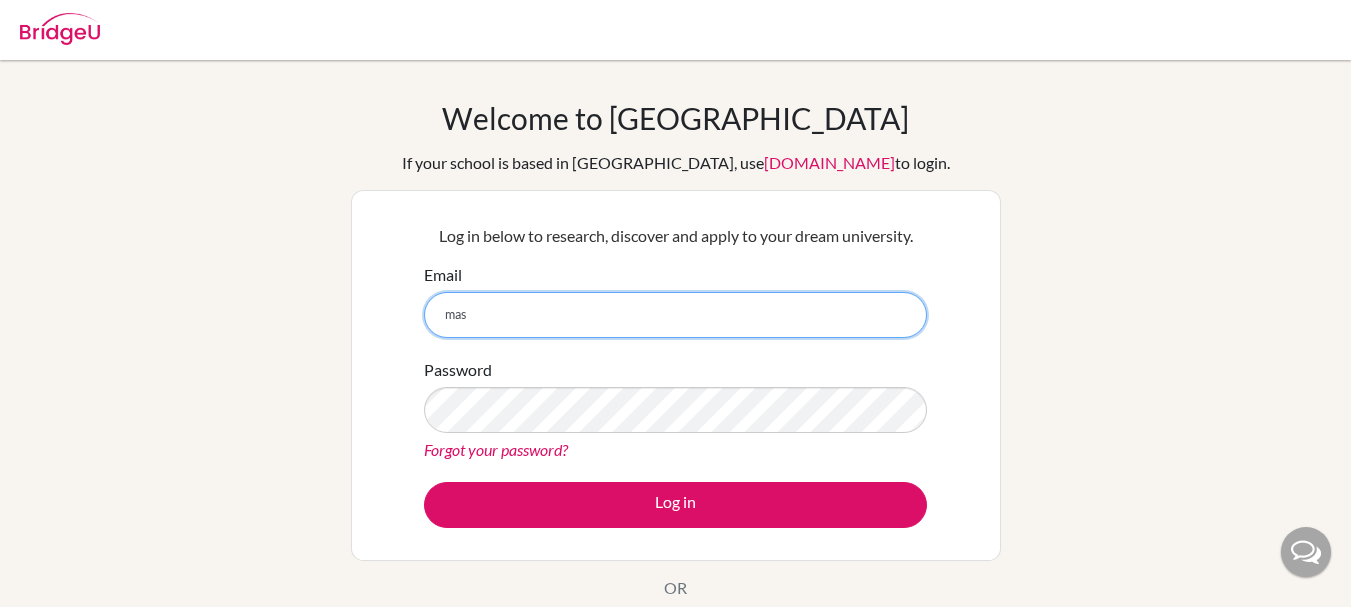 type on "masum.chowdhury@uttara.glenrich.edu.bd" 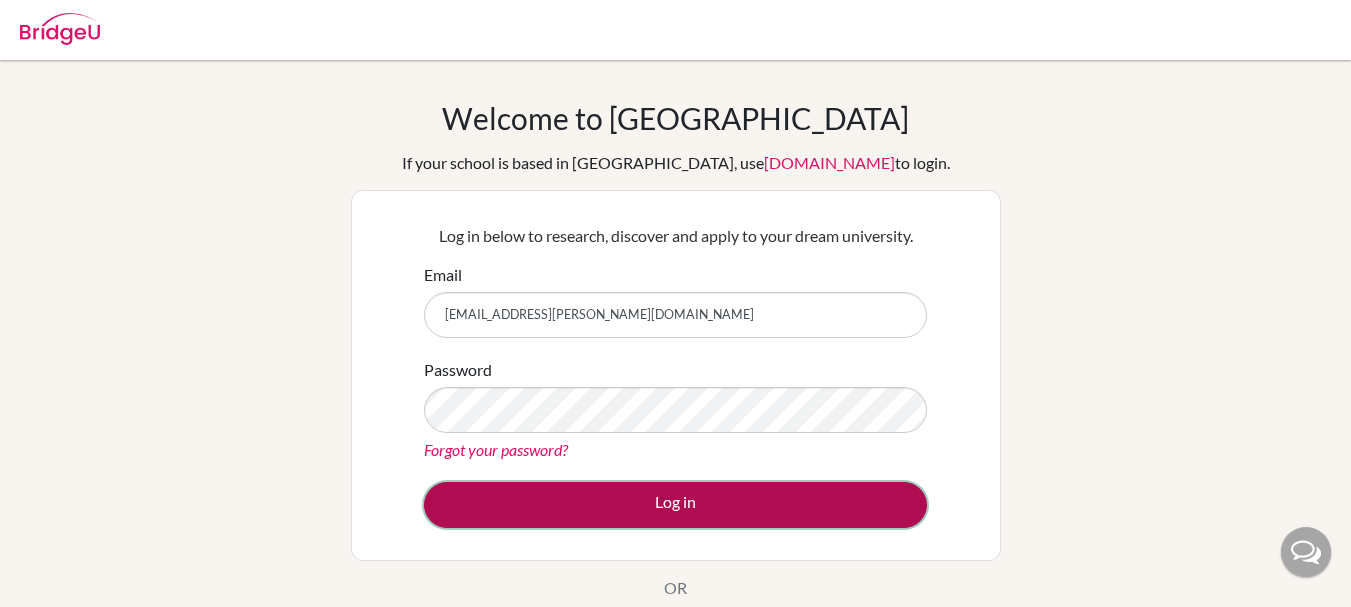 click on "Log in" at bounding box center [675, 505] 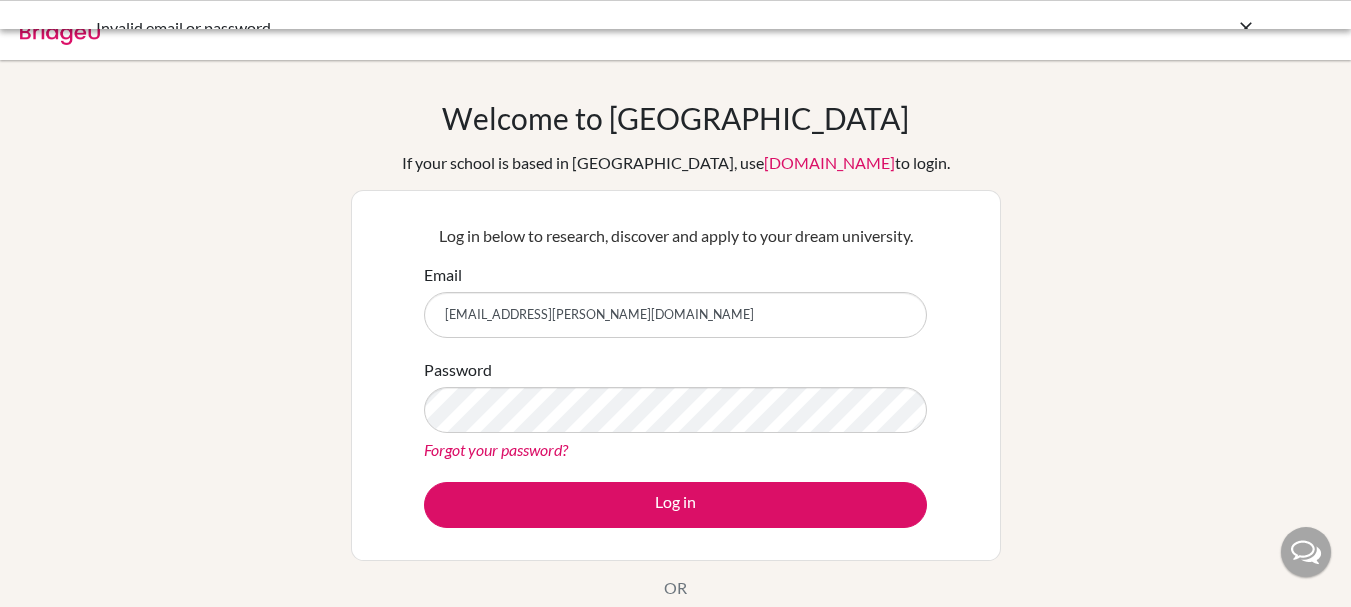 scroll, scrollTop: 0, scrollLeft: 0, axis: both 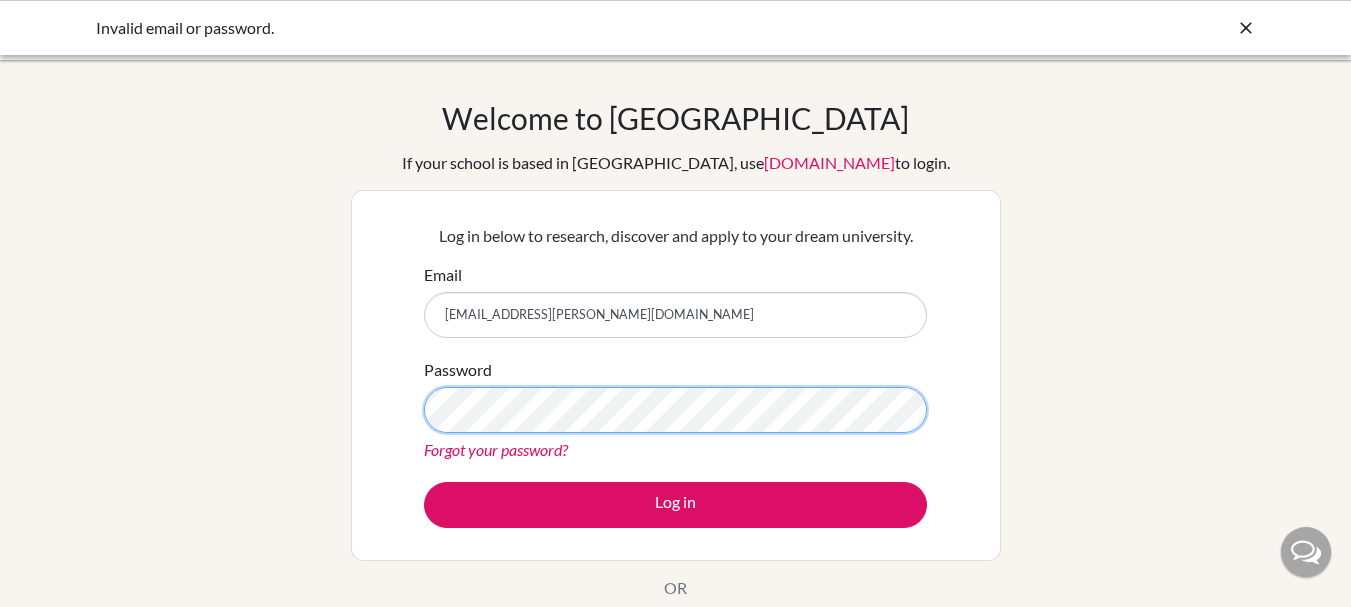 click on "Log in" at bounding box center [675, 505] 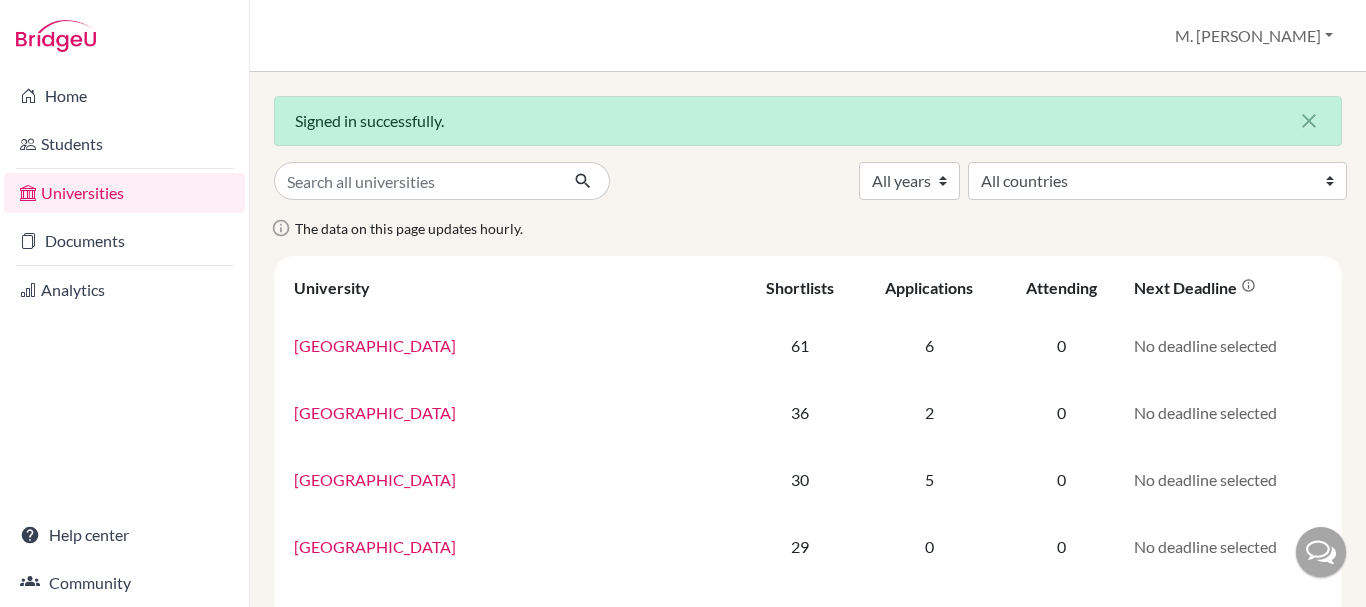 scroll, scrollTop: 0, scrollLeft: 0, axis: both 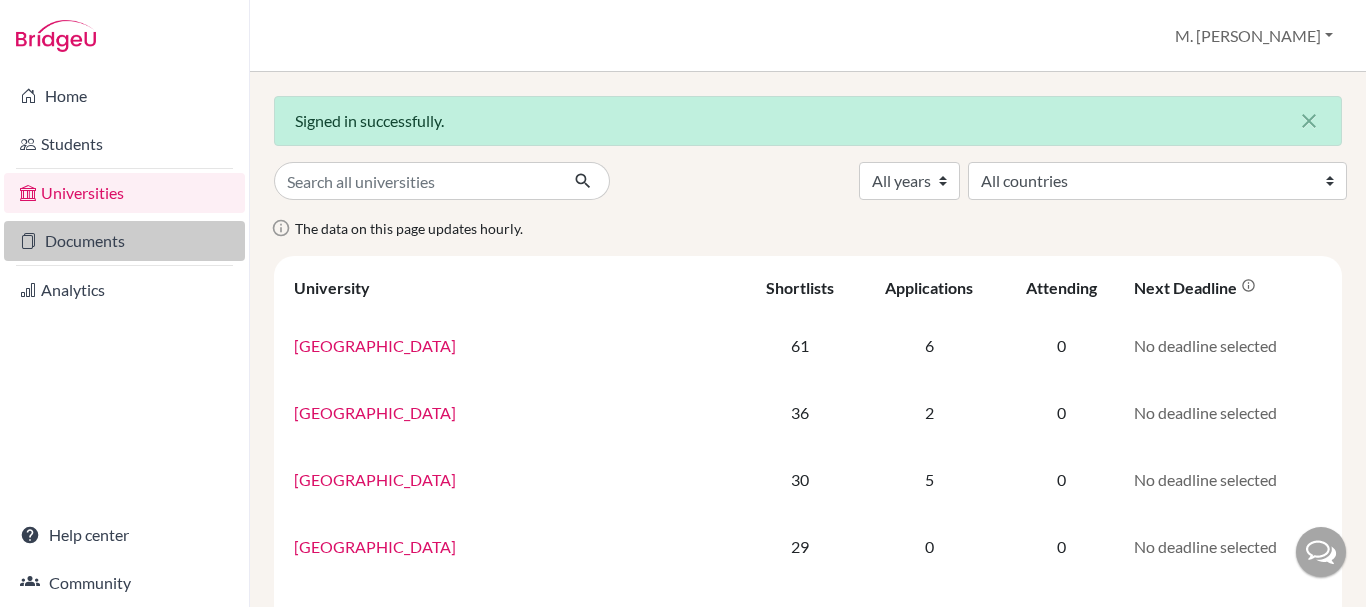 click on "Documents" at bounding box center (124, 241) 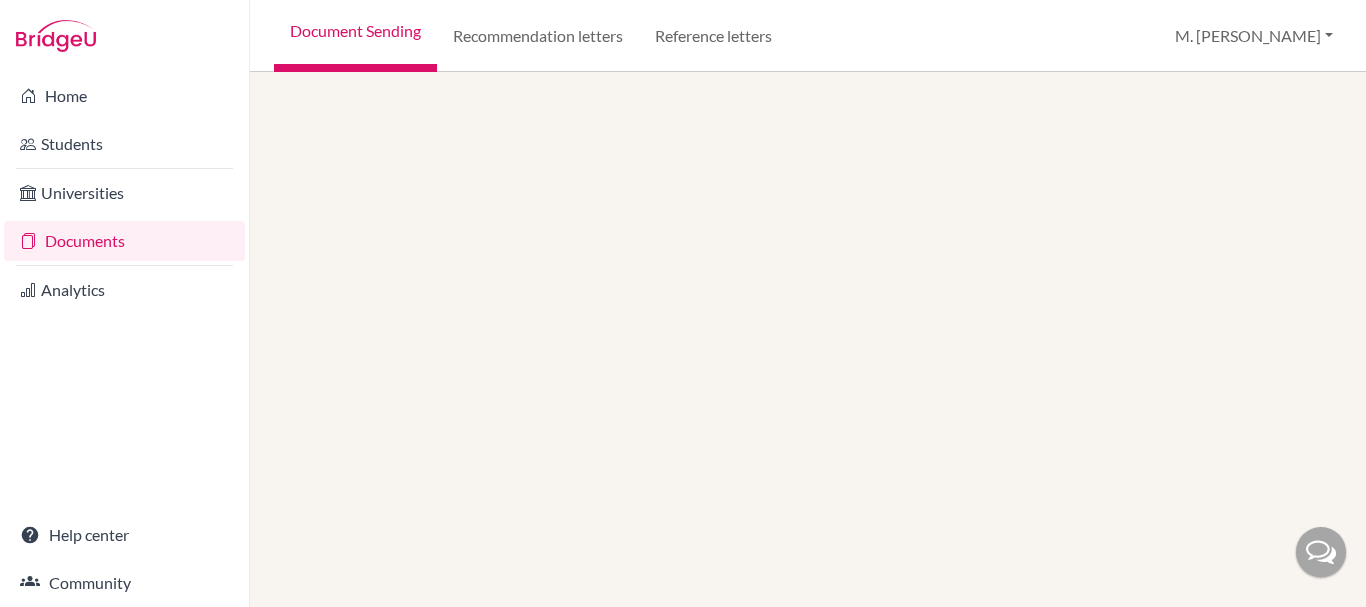 scroll, scrollTop: 0, scrollLeft: 0, axis: both 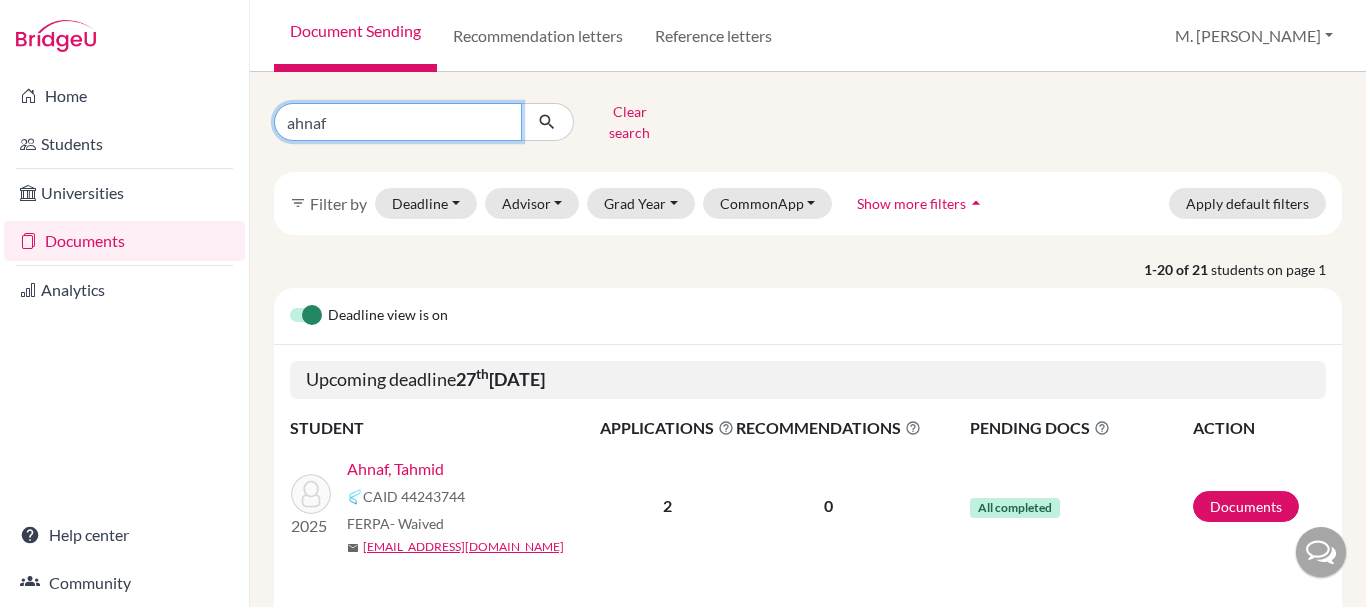 click on "ahnaf" at bounding box center (398, 122) 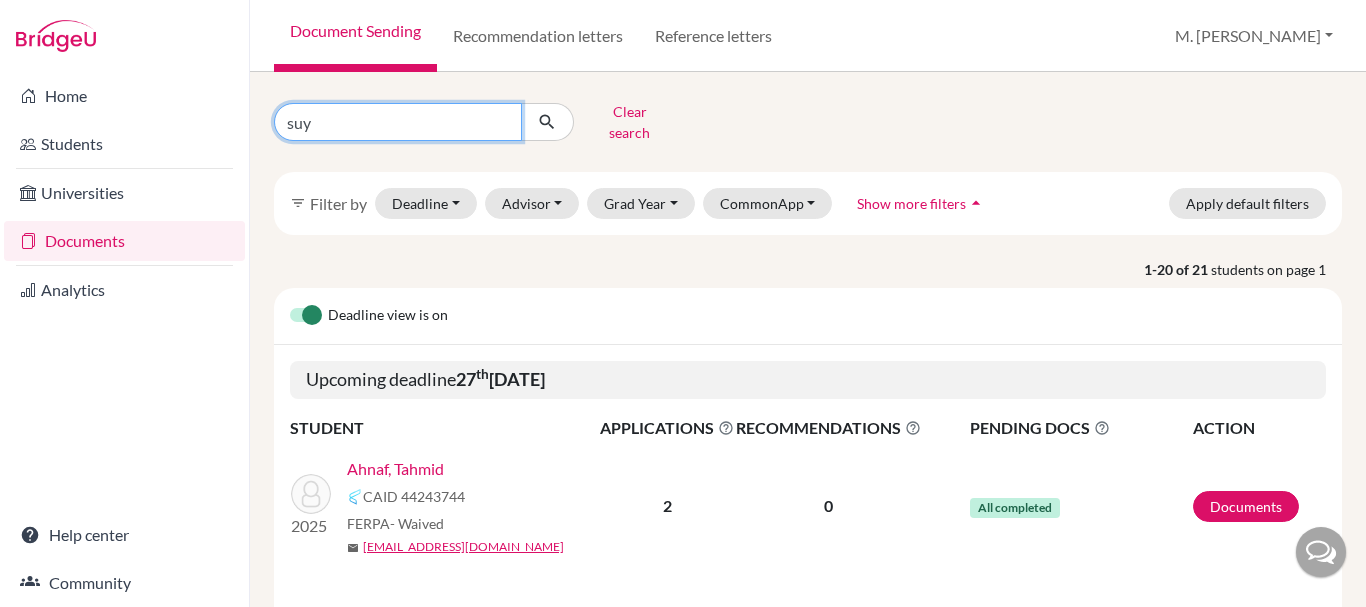 type on "suyaiba" 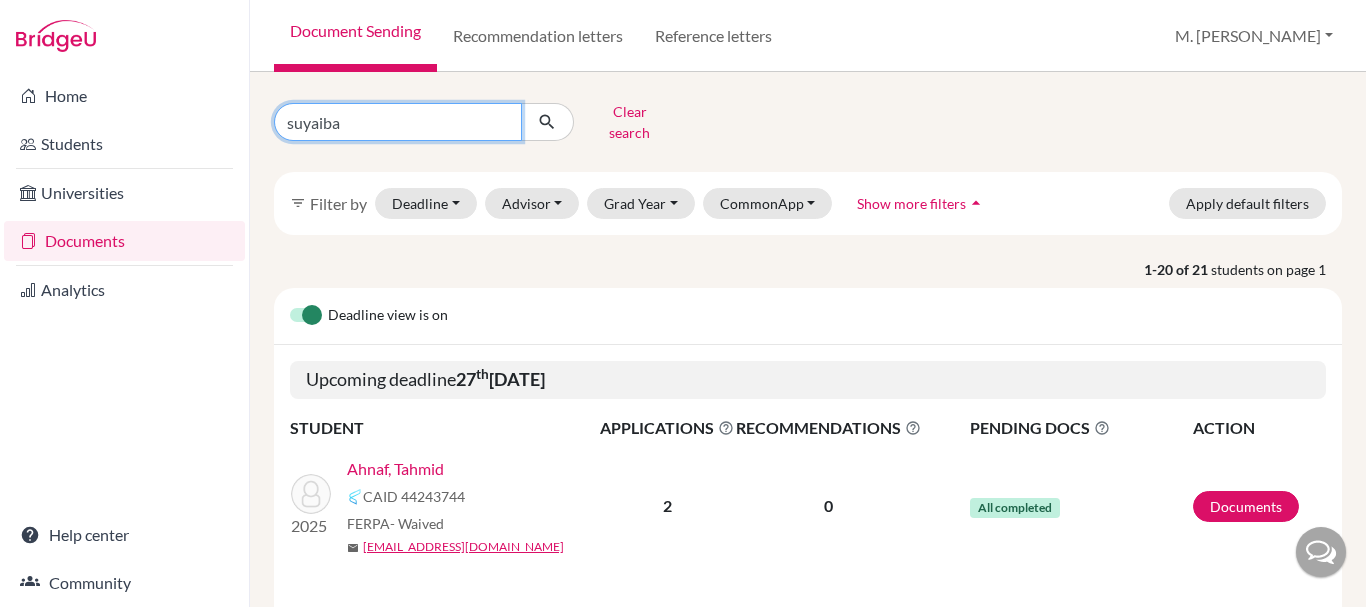 click at bounding box center [547, 122] 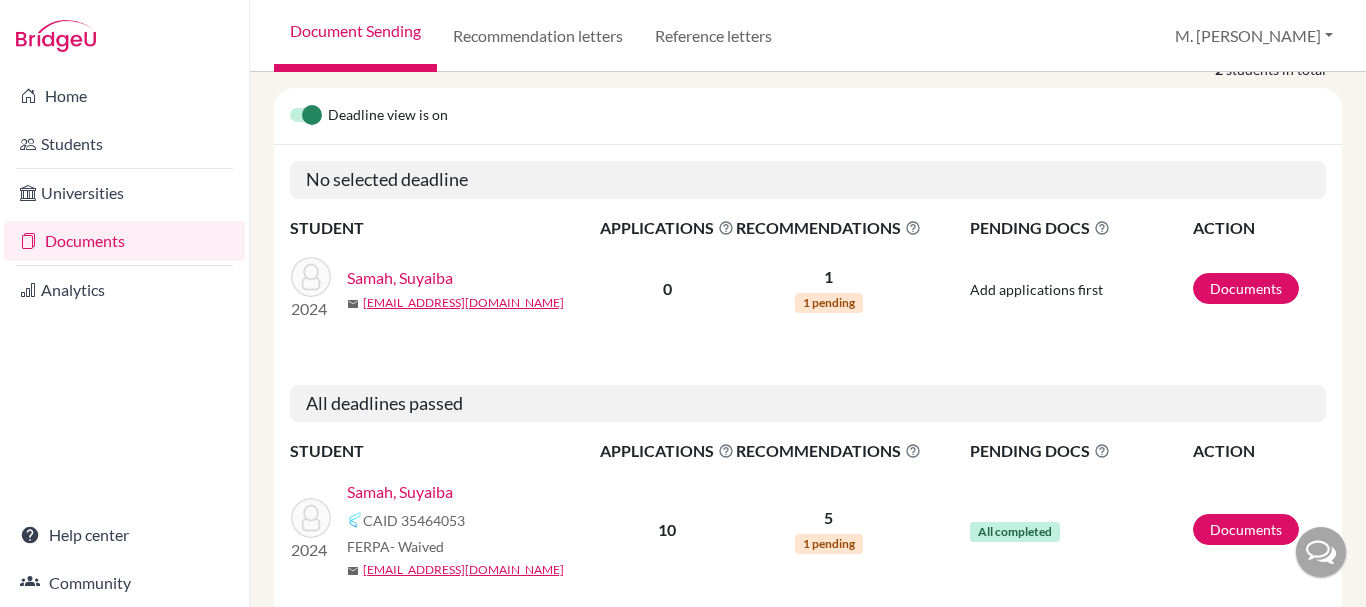 scroll, scrollTop: 254, scrollLeft: 0, axis: vertical 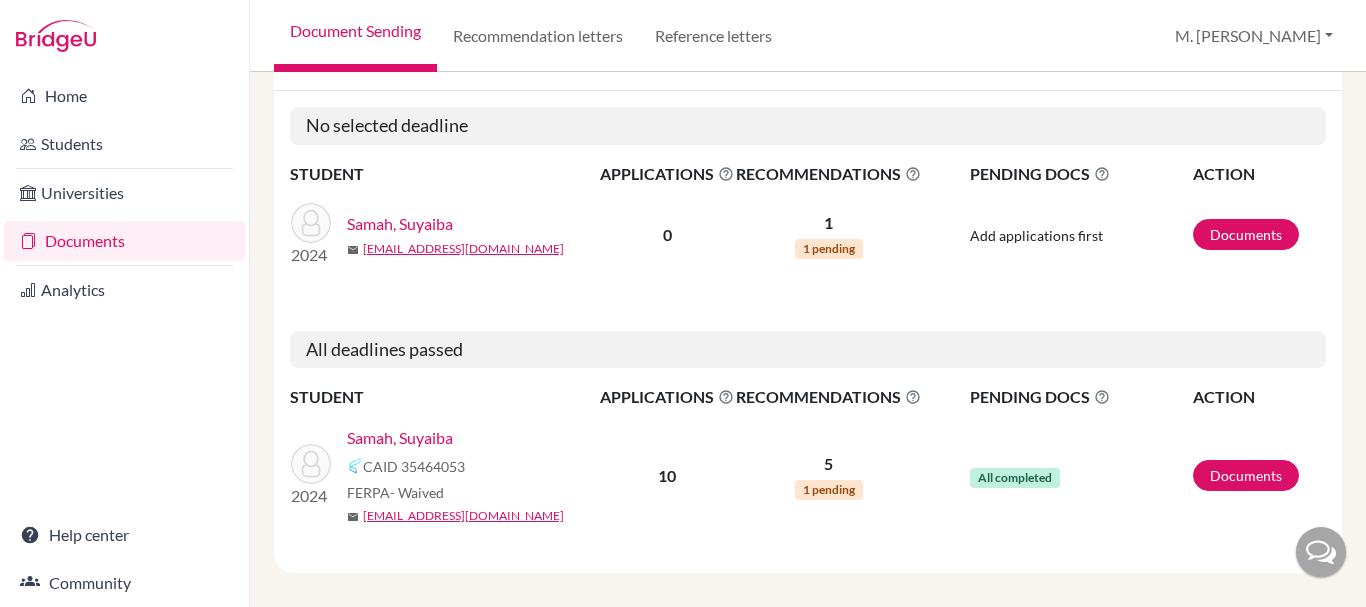 click on "Samah, Suyaiba" at bounding box center (400, 438) 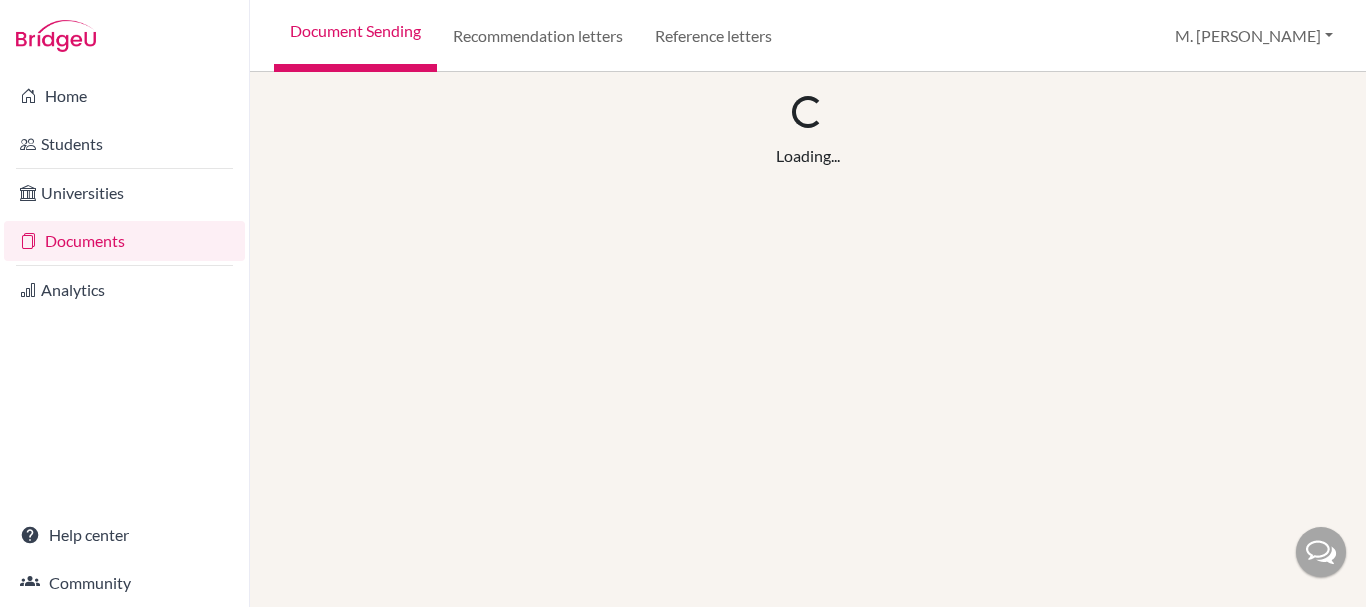 scroll, scrollTop: 0, scrollLeft: 0, axis: both 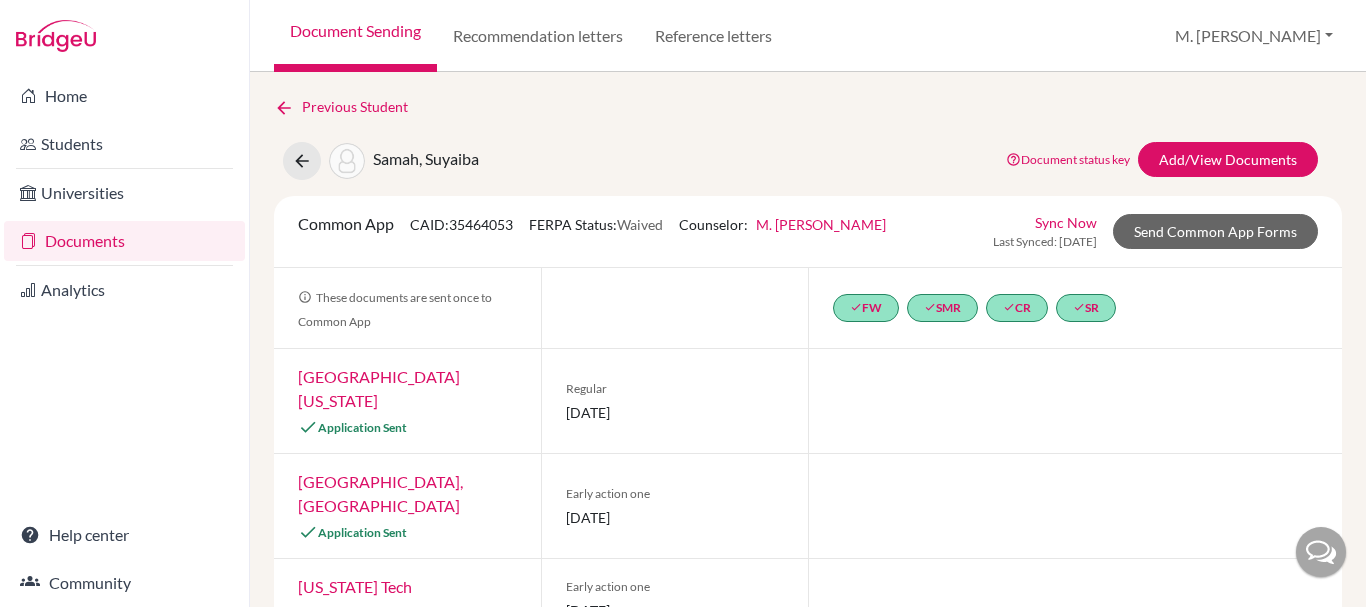 click on "University of Texas at Arlington Application Sent" at bounding box center (407, 401) 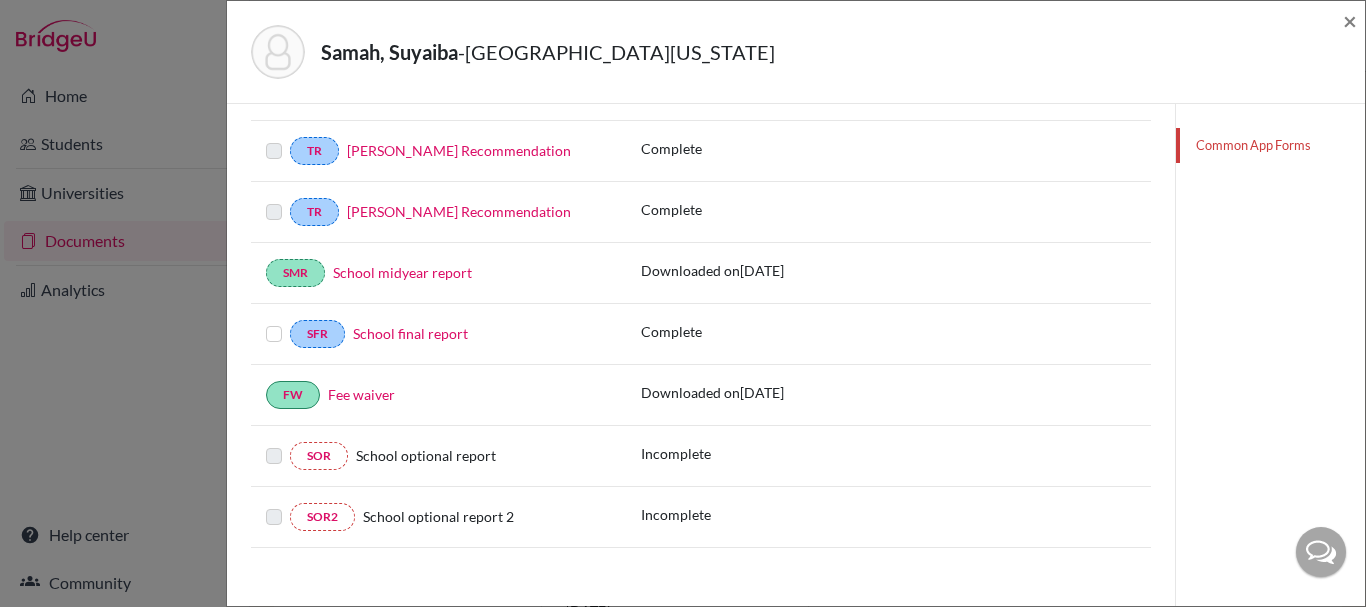 scroll, scrollTop: 376, scrollLeft: 0, axis: vertical 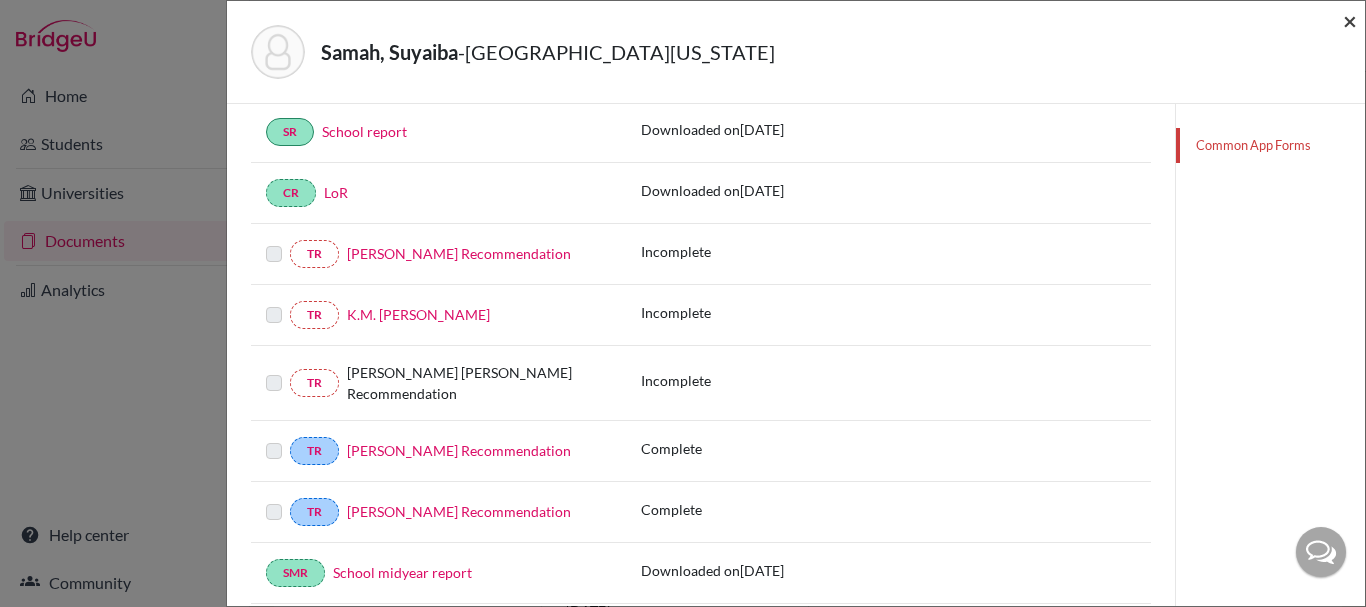 click on "×" at bounding box center (1350, 20) 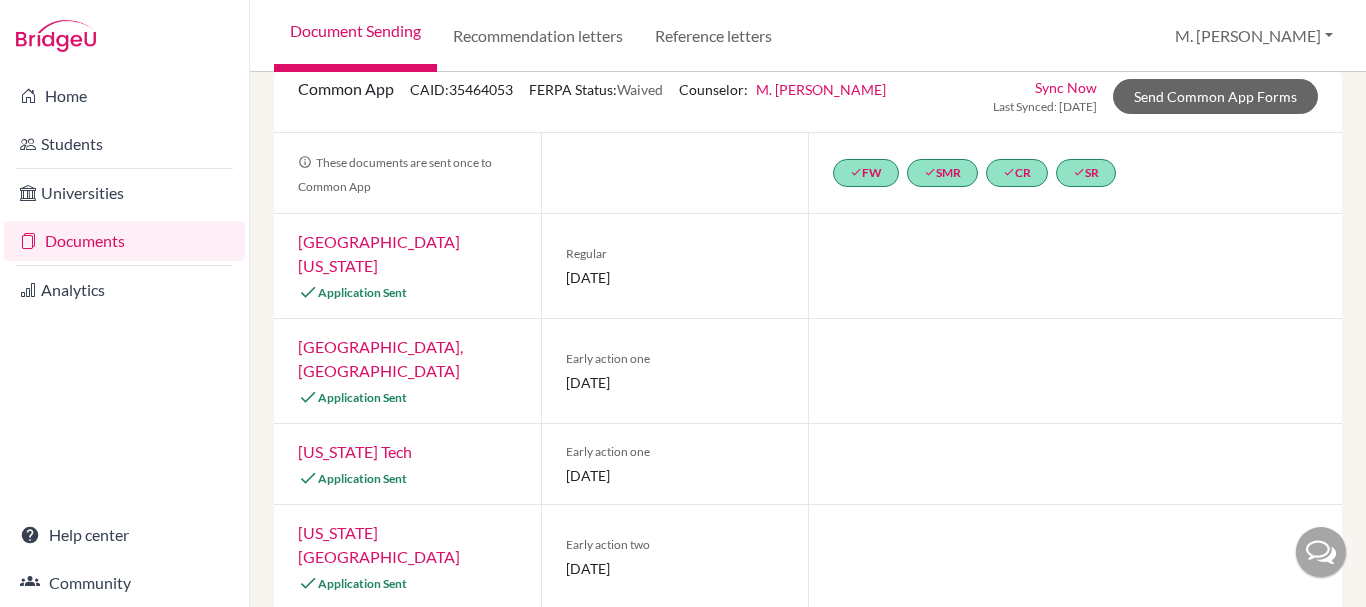 scroll, scrollTop: 100, scrollLeft: 0, axis: vertical 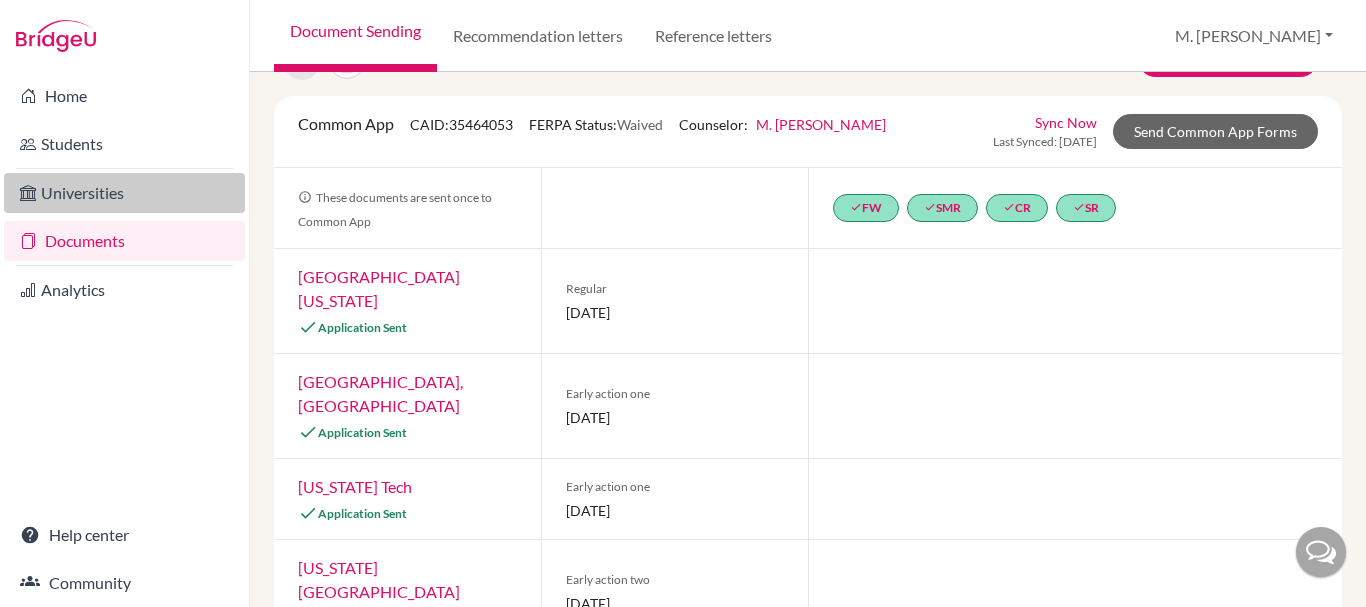 click on "Universities" at bounding box center (124, 193) 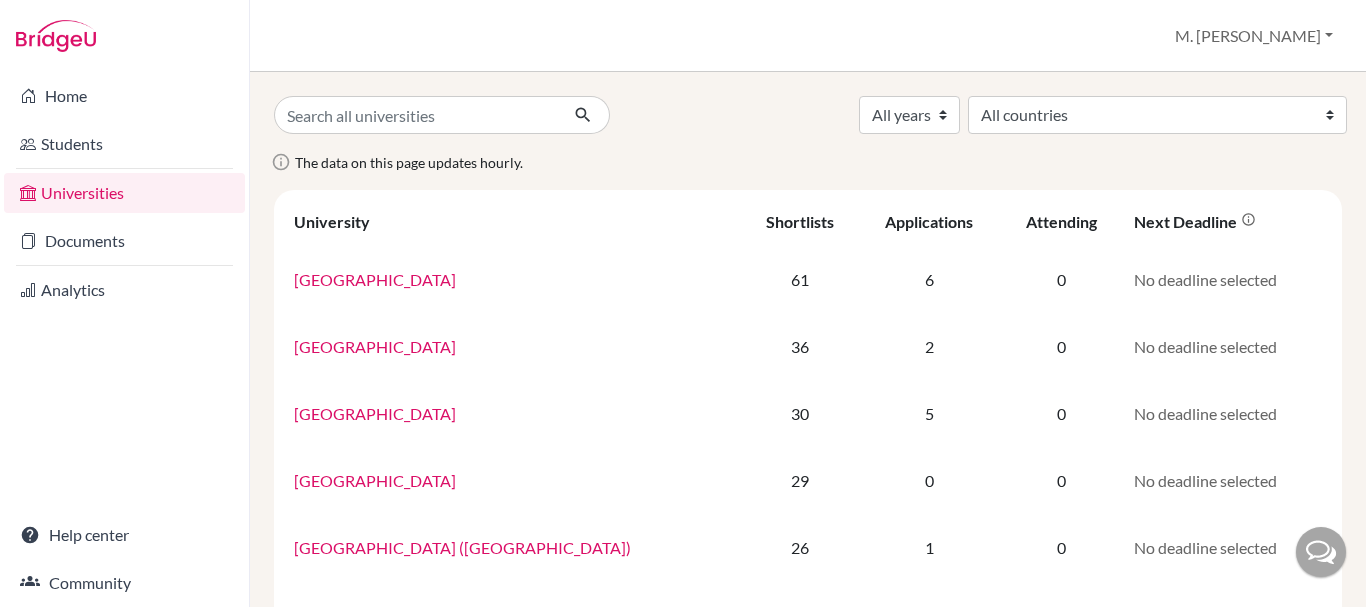 scroll, scrollTop: 0, scrollLeft: 0, axis: both 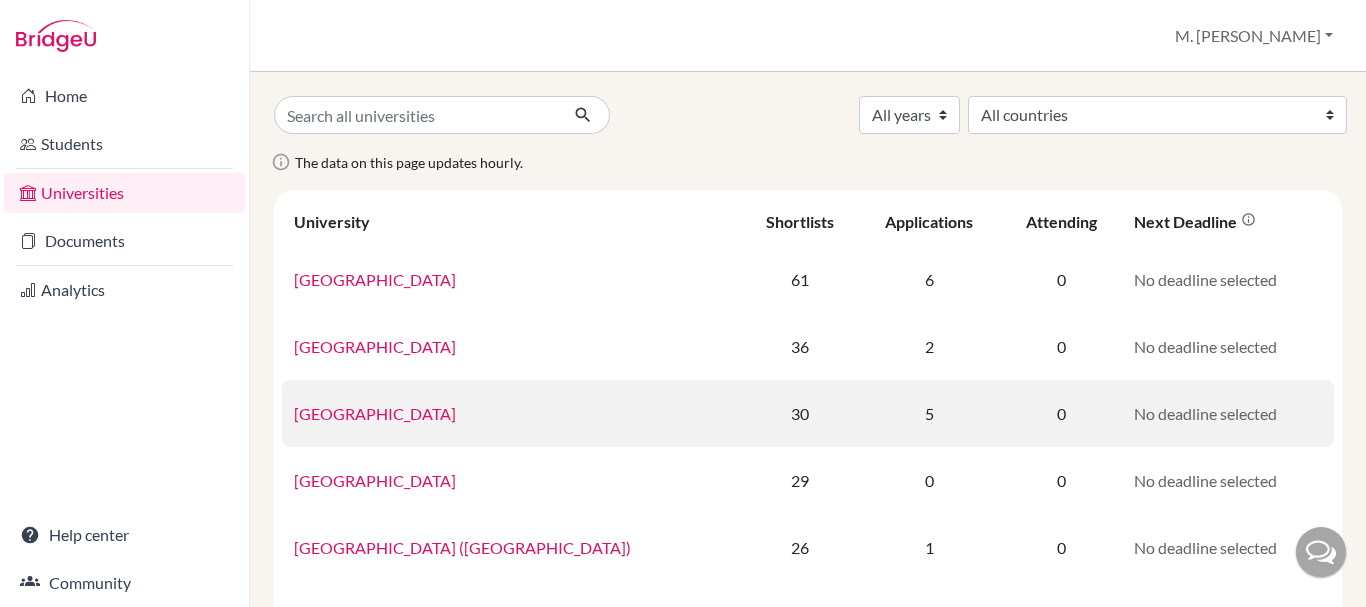 click on "[GEOGRAPHIC_DATA]" at bounding box center [375, 413] 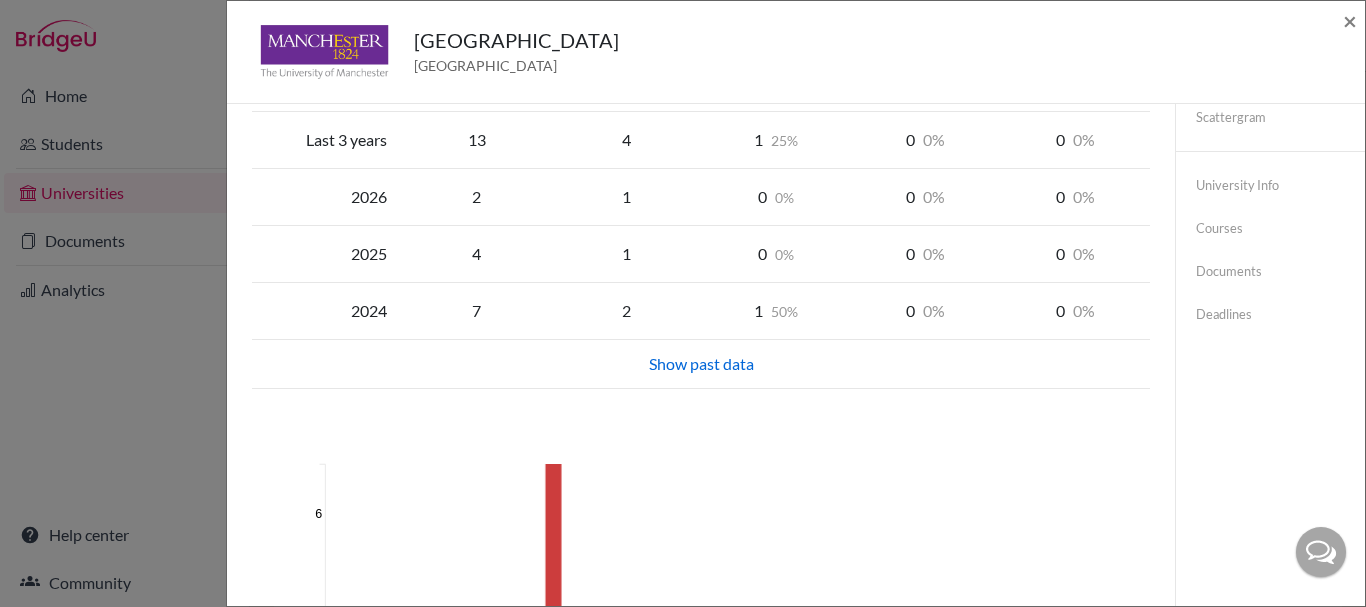 scroll, scrollTop: 0, scrollLeft: 0, axis: both 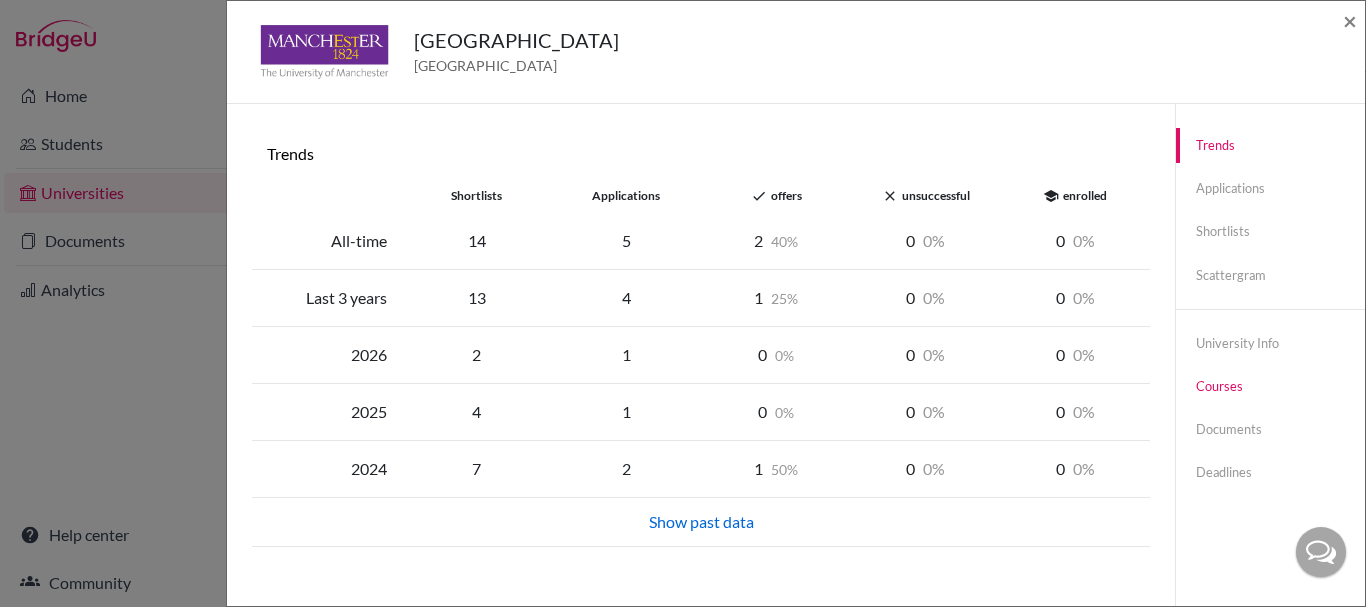 click on "Courses" at bounding box center [1270, 386] 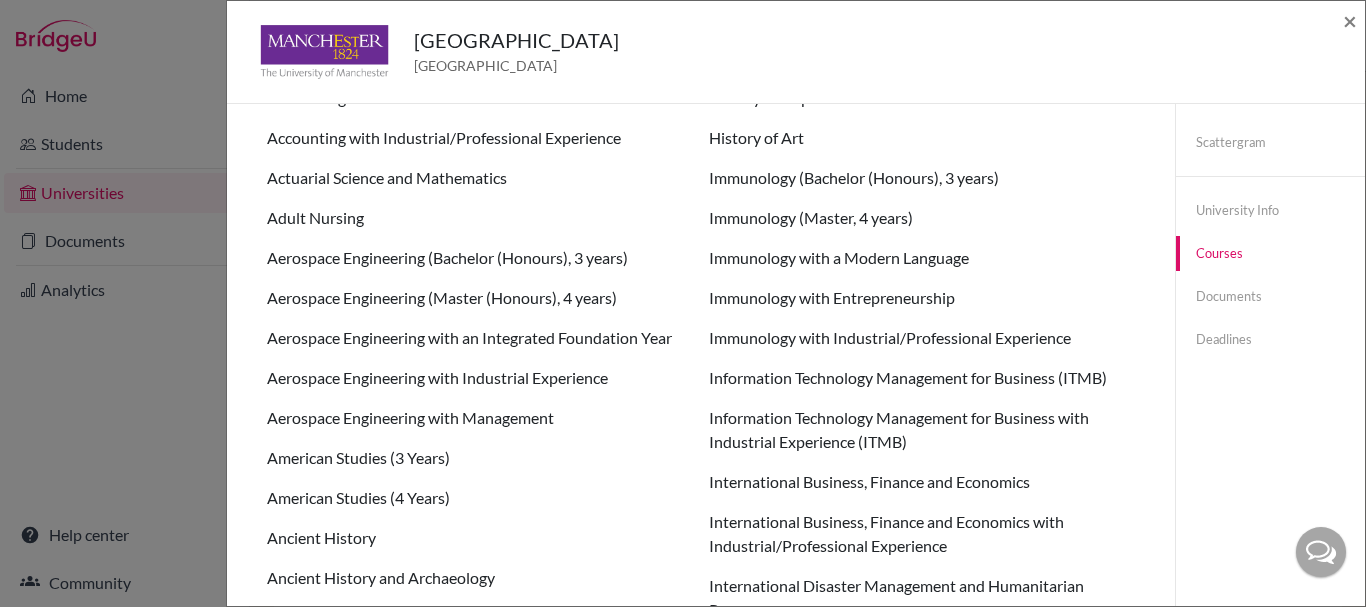 scroll, scrollTop: 0, scrollLeft: 0, axis: both 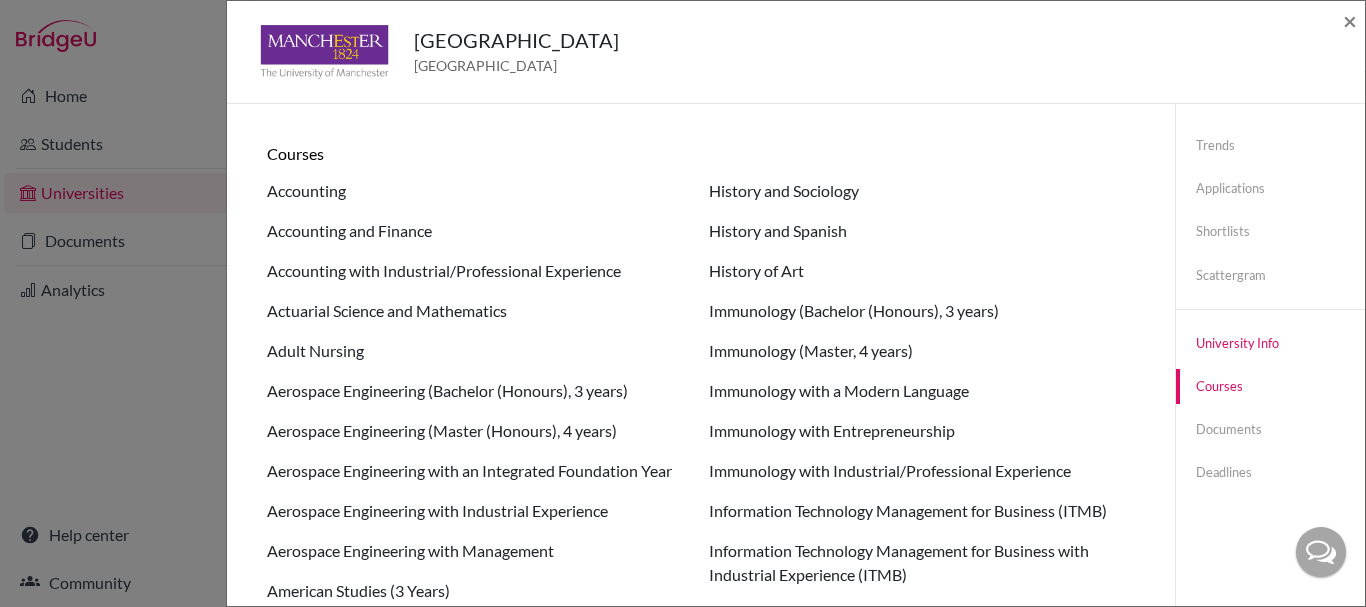 click on "University info" at bounding box center (1270, 343) 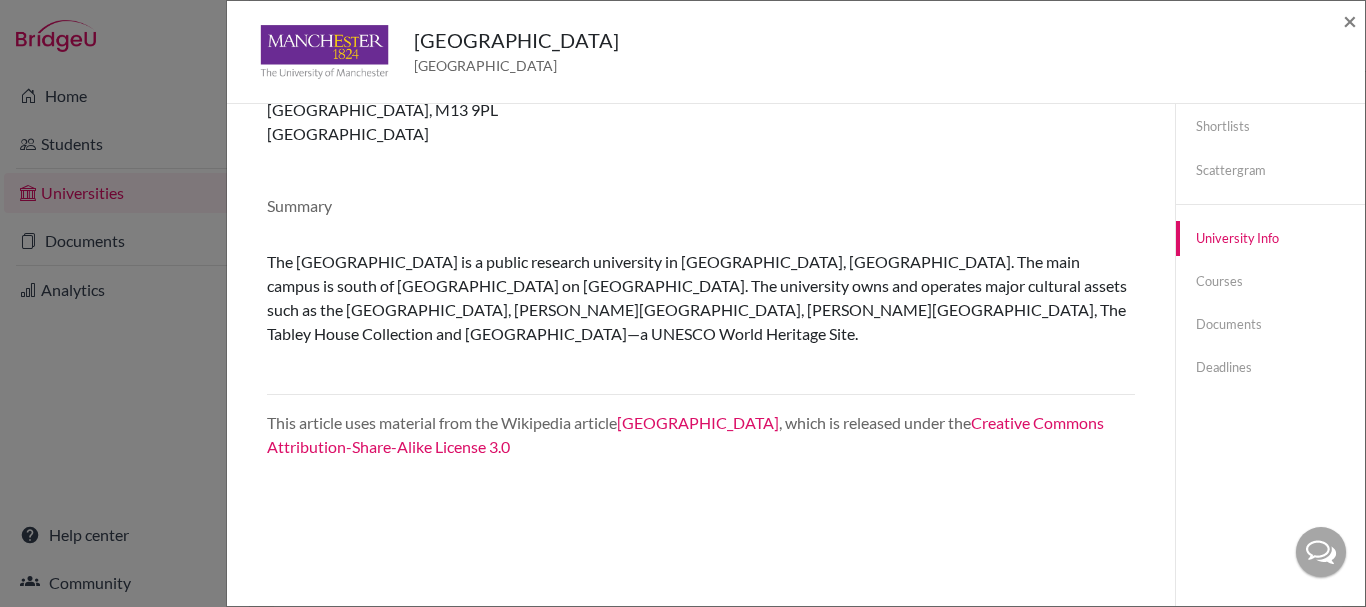 scroll, scrollTop: 0, scrollLeft: 0, axis: both 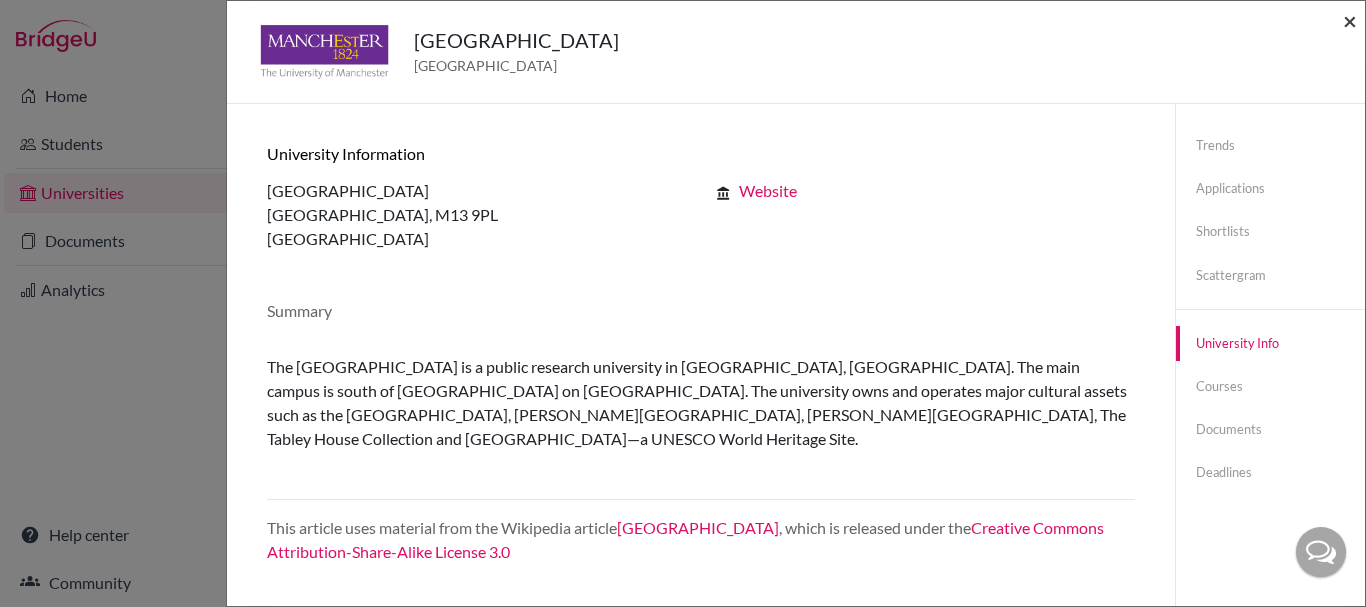 click on "×" at bounding box center [1350, 20] 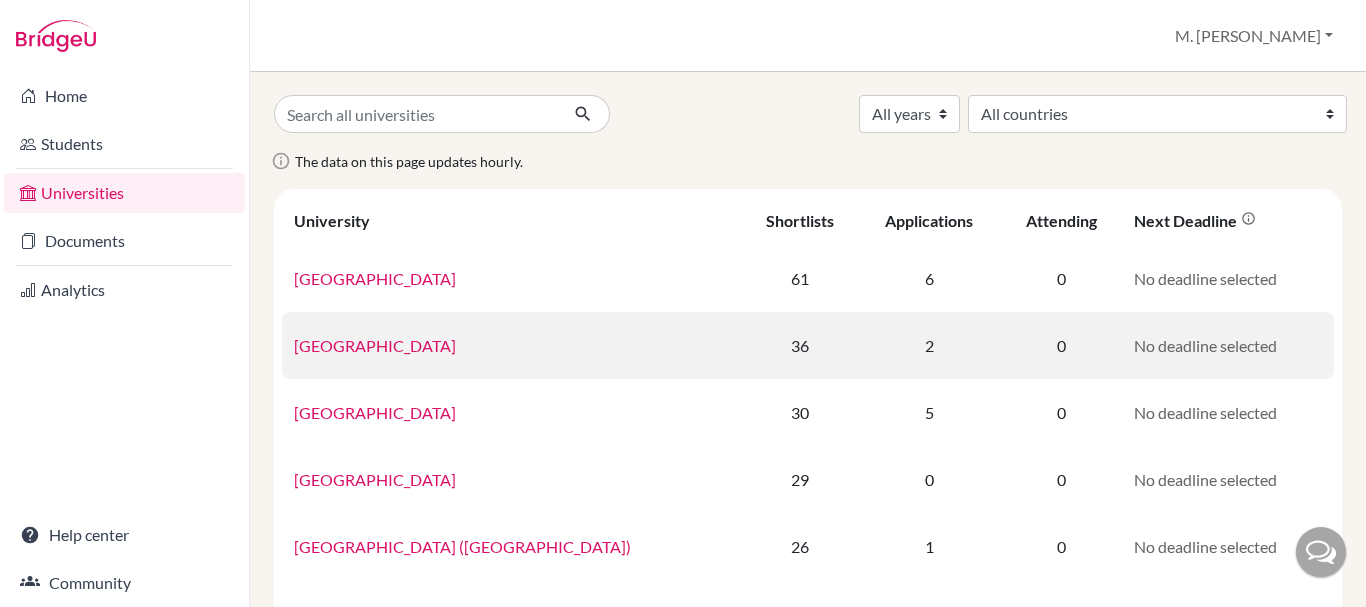 scroll, scrollTop: 0, scrollLeft: 0, axis: both 